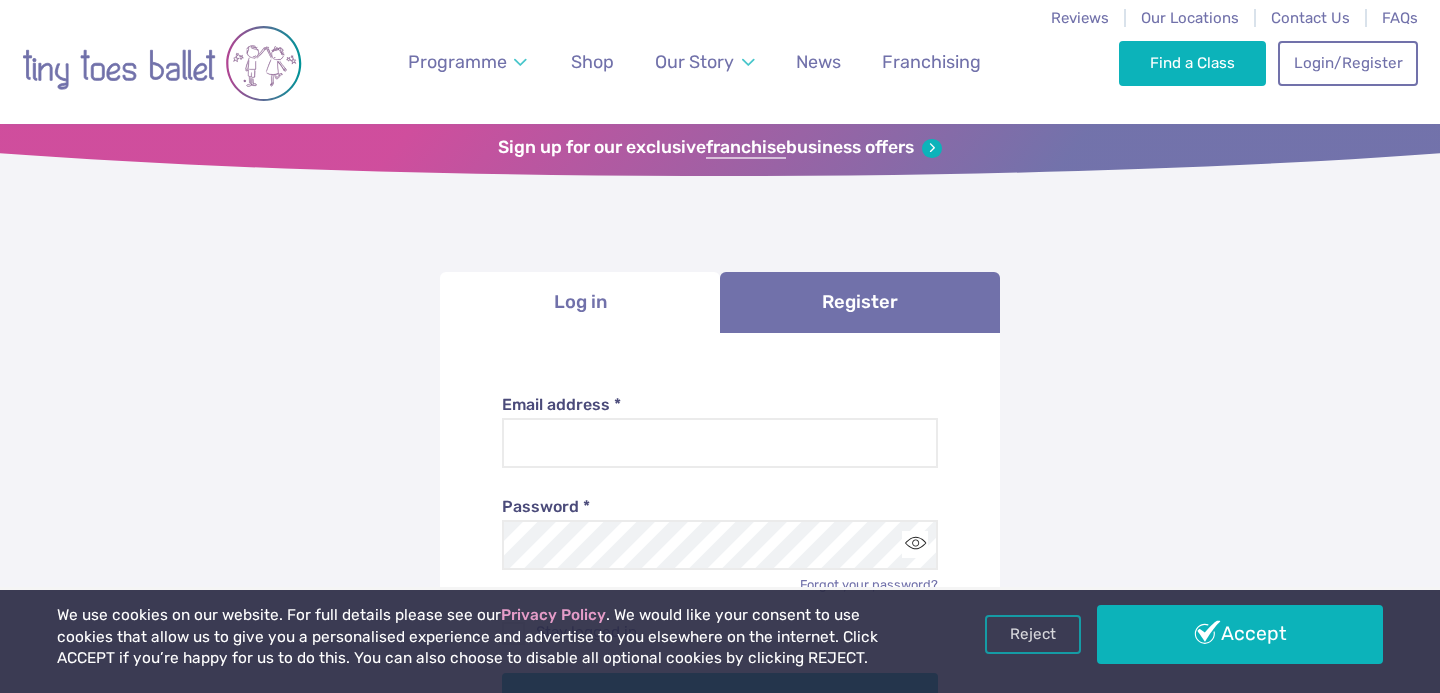 scroll, scrollTop: 0, scrollLeft: 0, axis: both 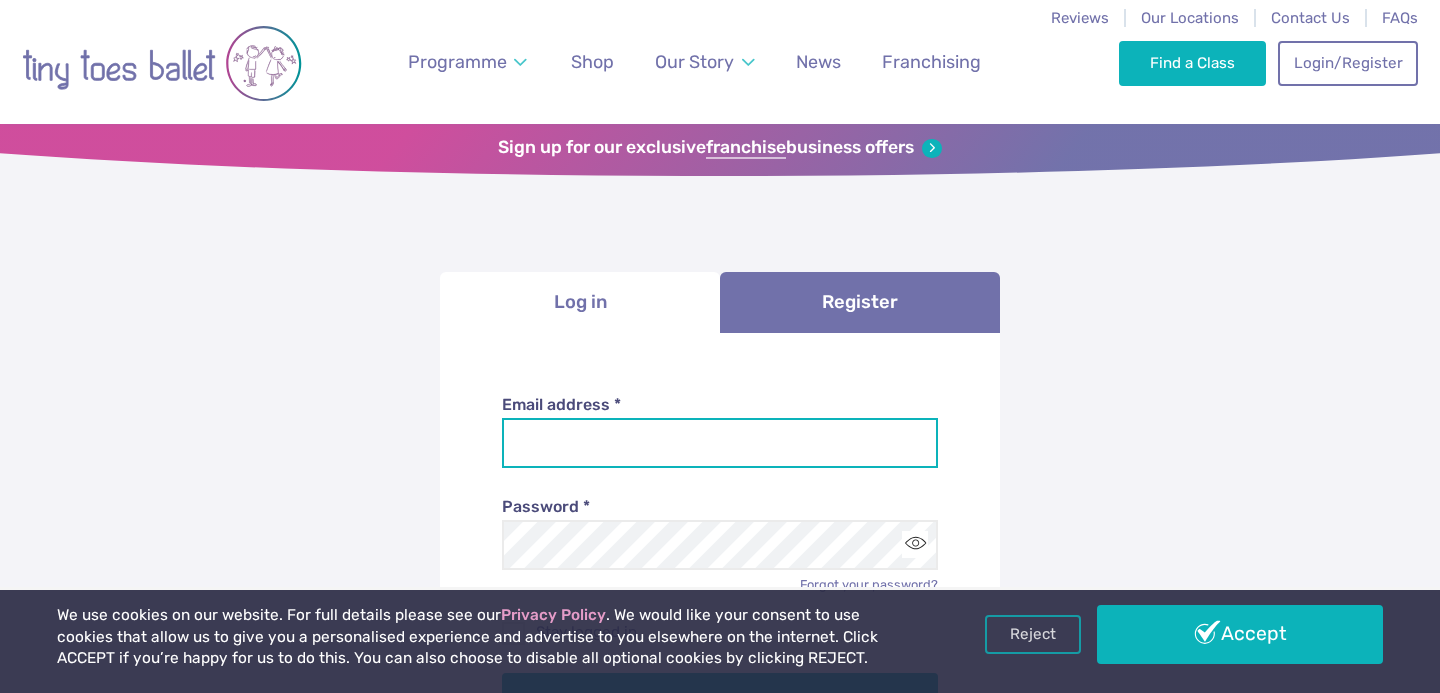 click on "Email address *" at bounding box center [720, 443] 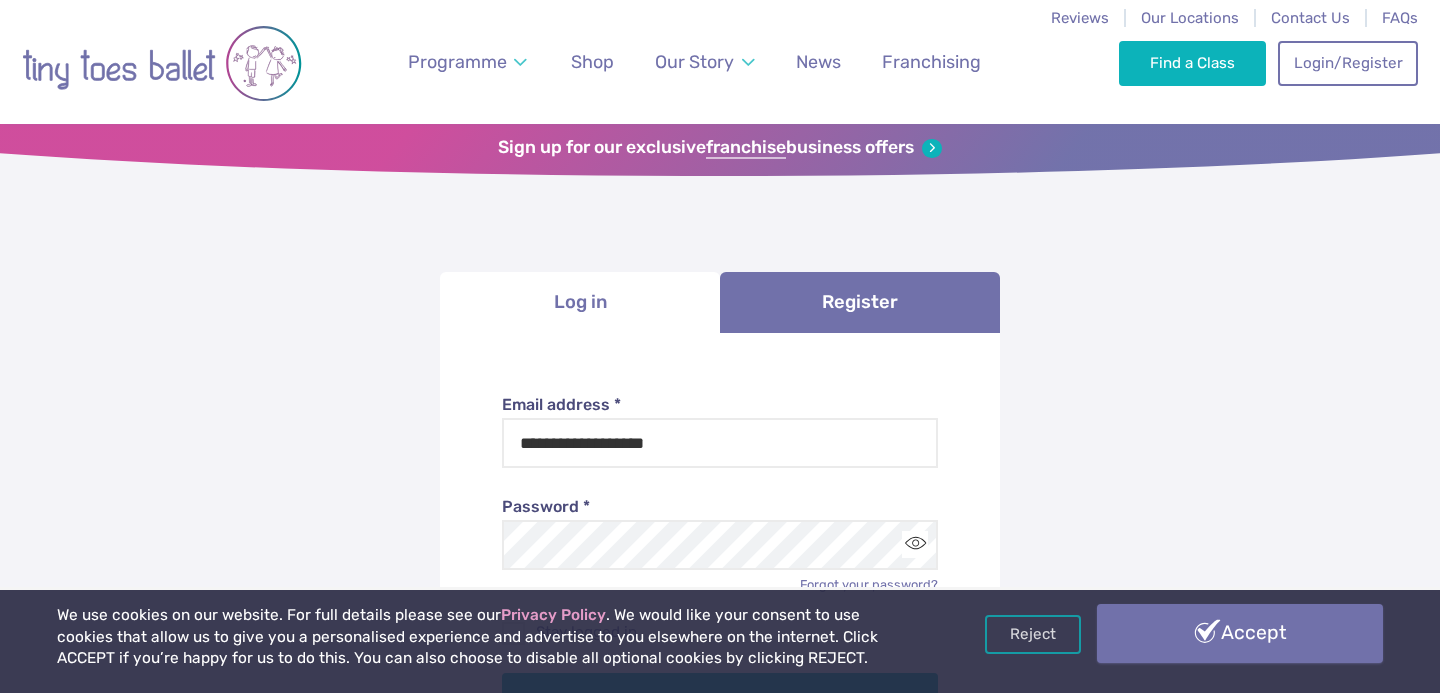 click on "Accept" at bounding box center (1240, 633) 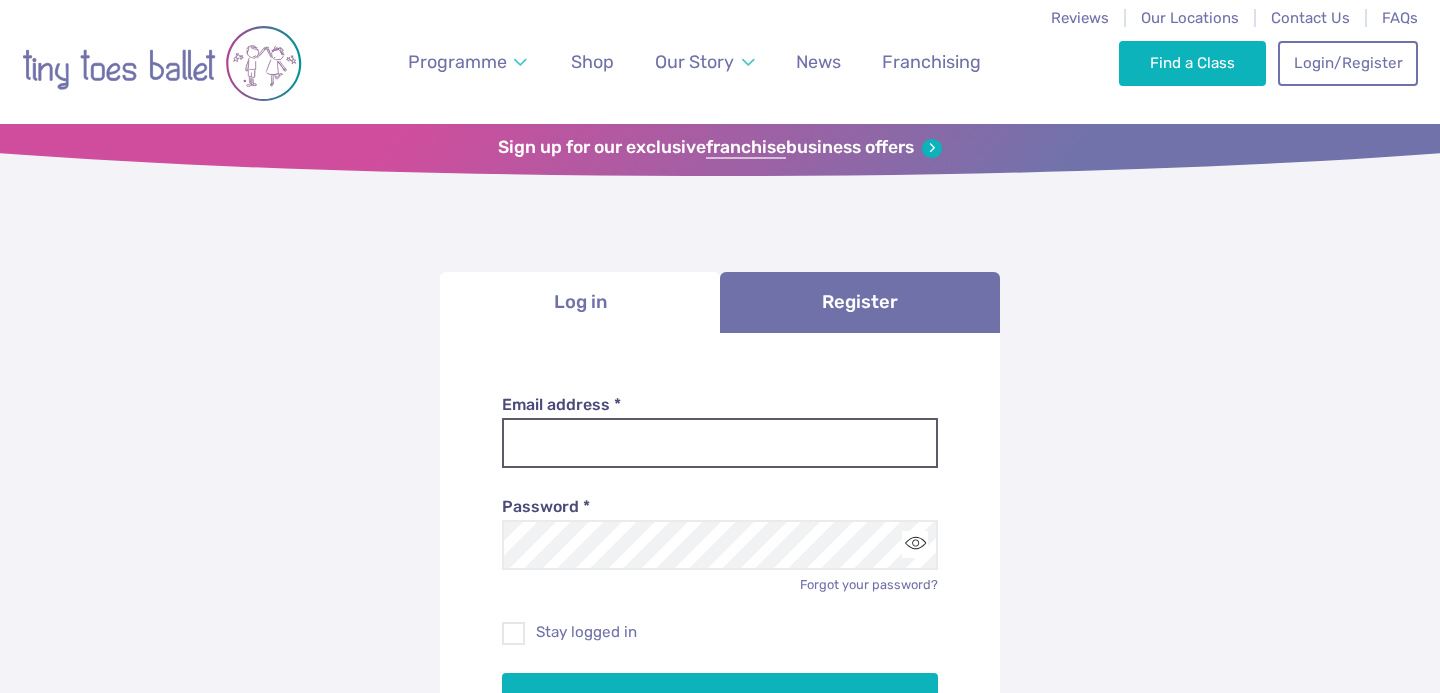 scroll, scrollTop: 0, scrollLeft: 0, axis: both 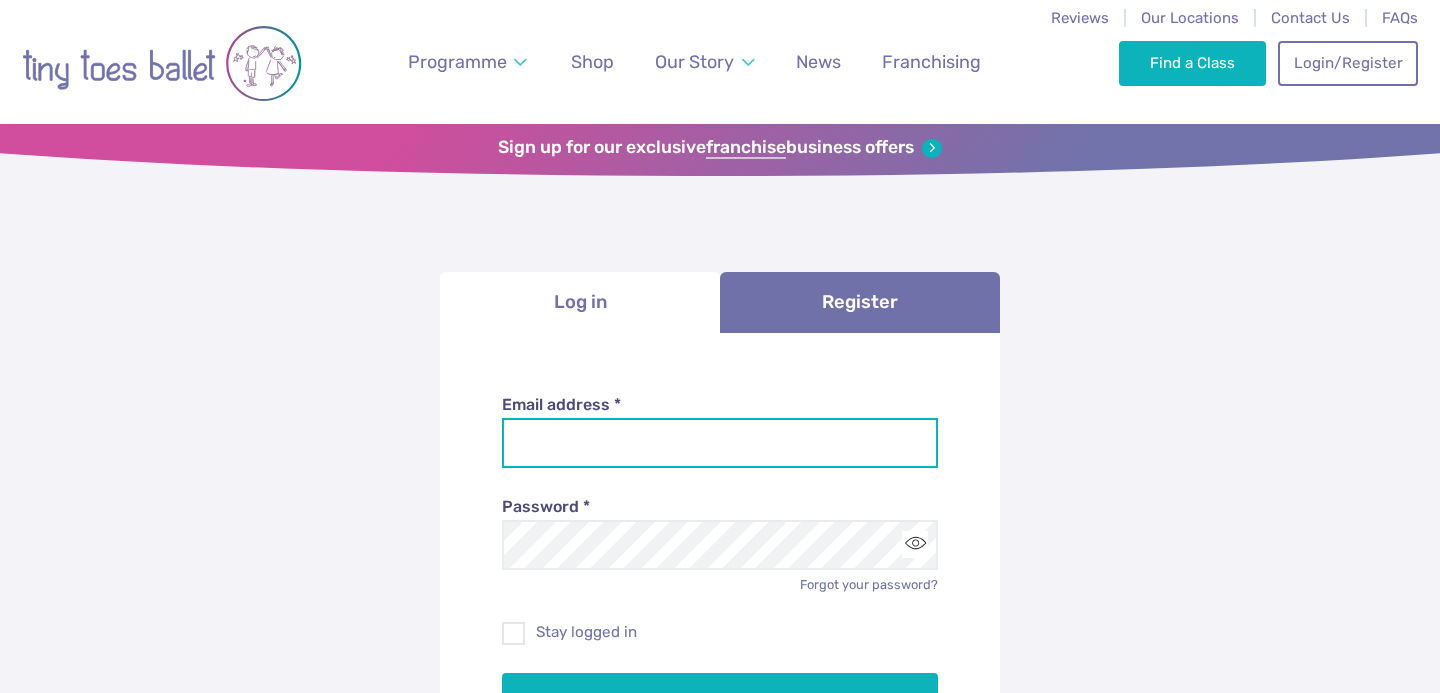 click on "Email address *" at bounding box center [720, 443] 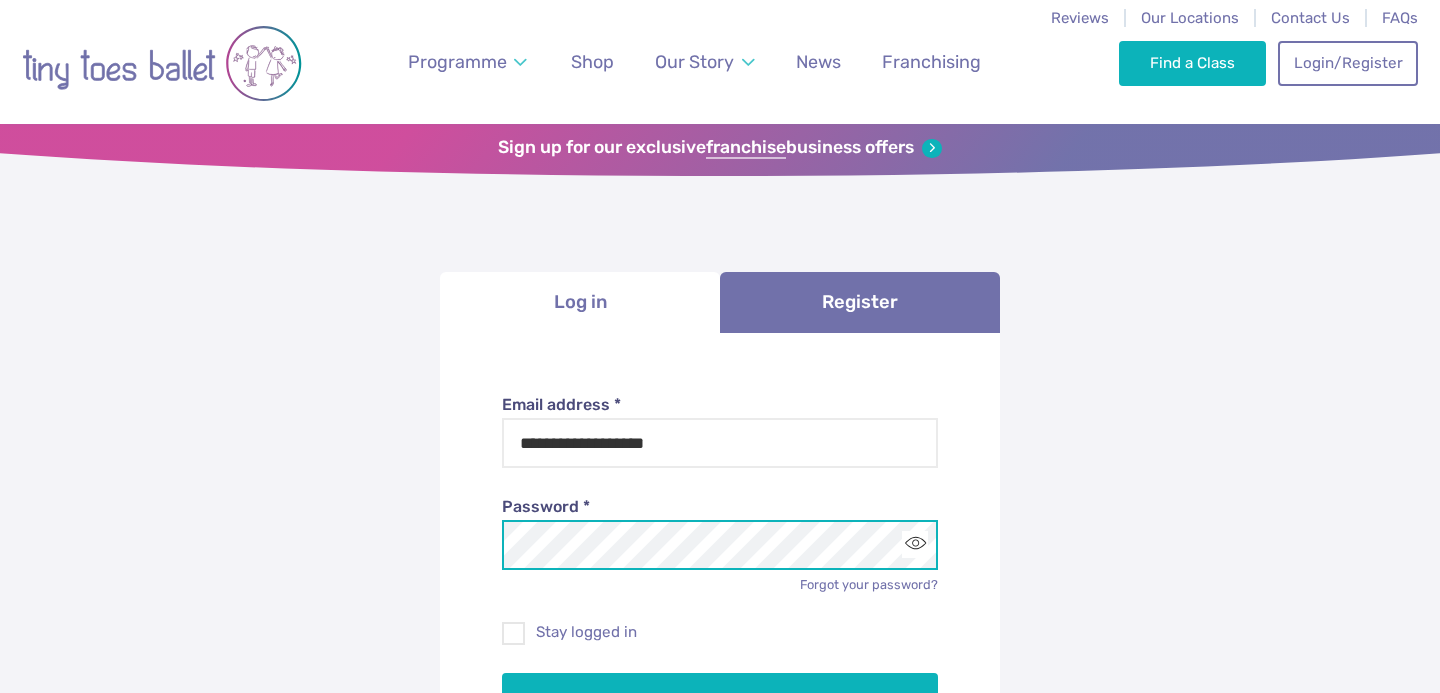 click on "Log in" at bounding box center (720, 701) 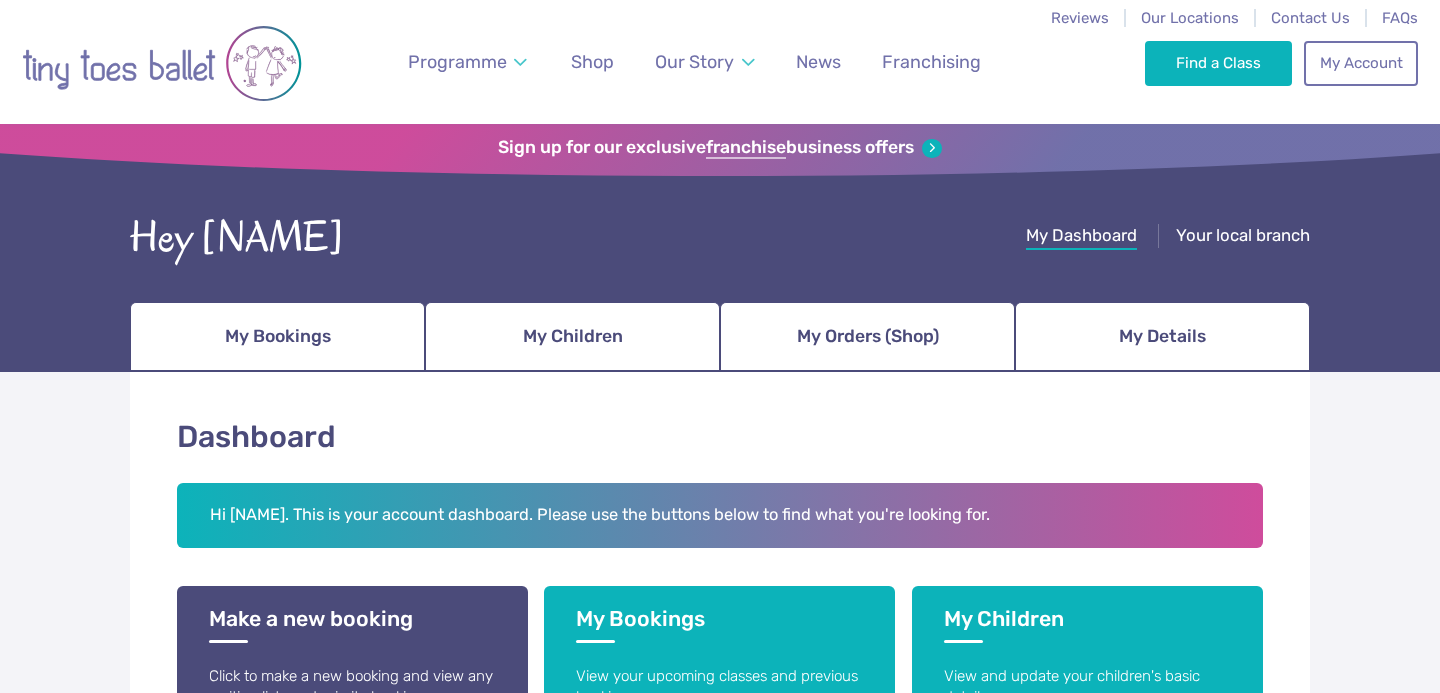 scroll, scrollTop: 0, scrollLeft: 0, axis: both 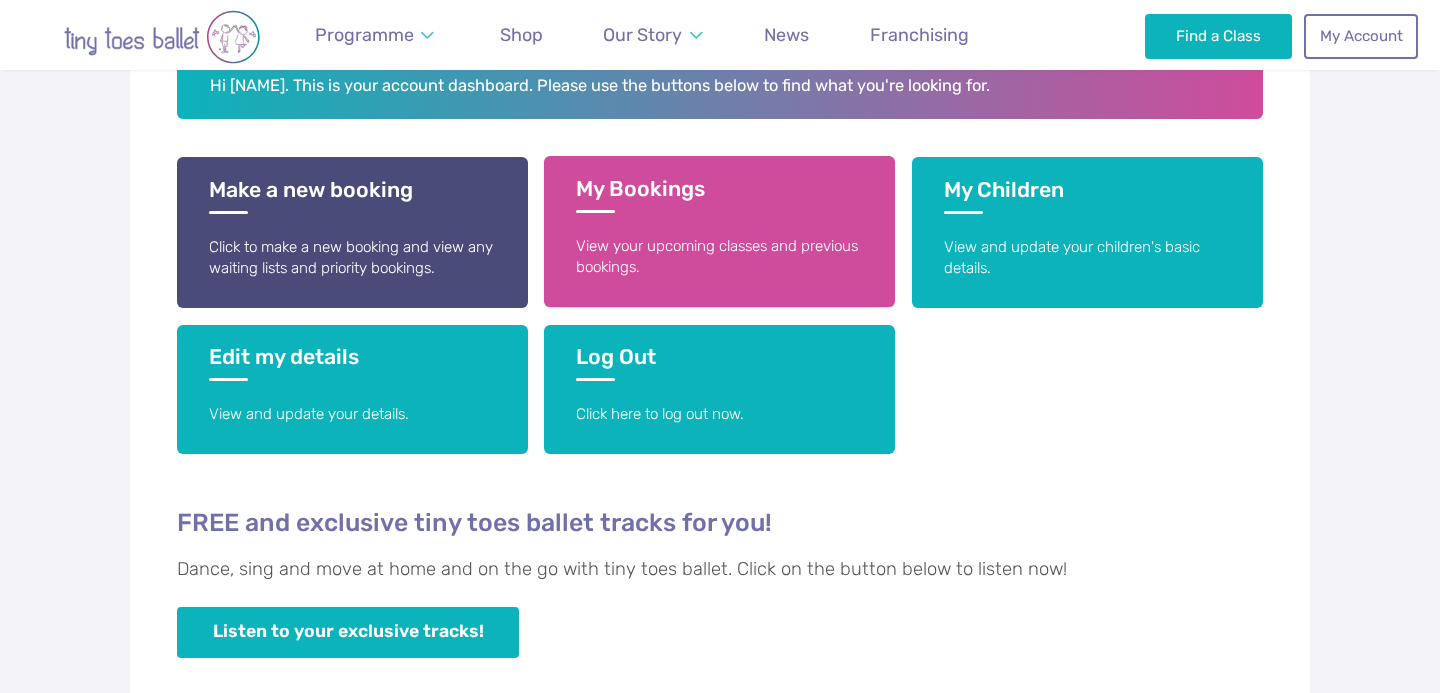 click on "View your upcoming classes and previous bookings." at bounding box center (719, 257) 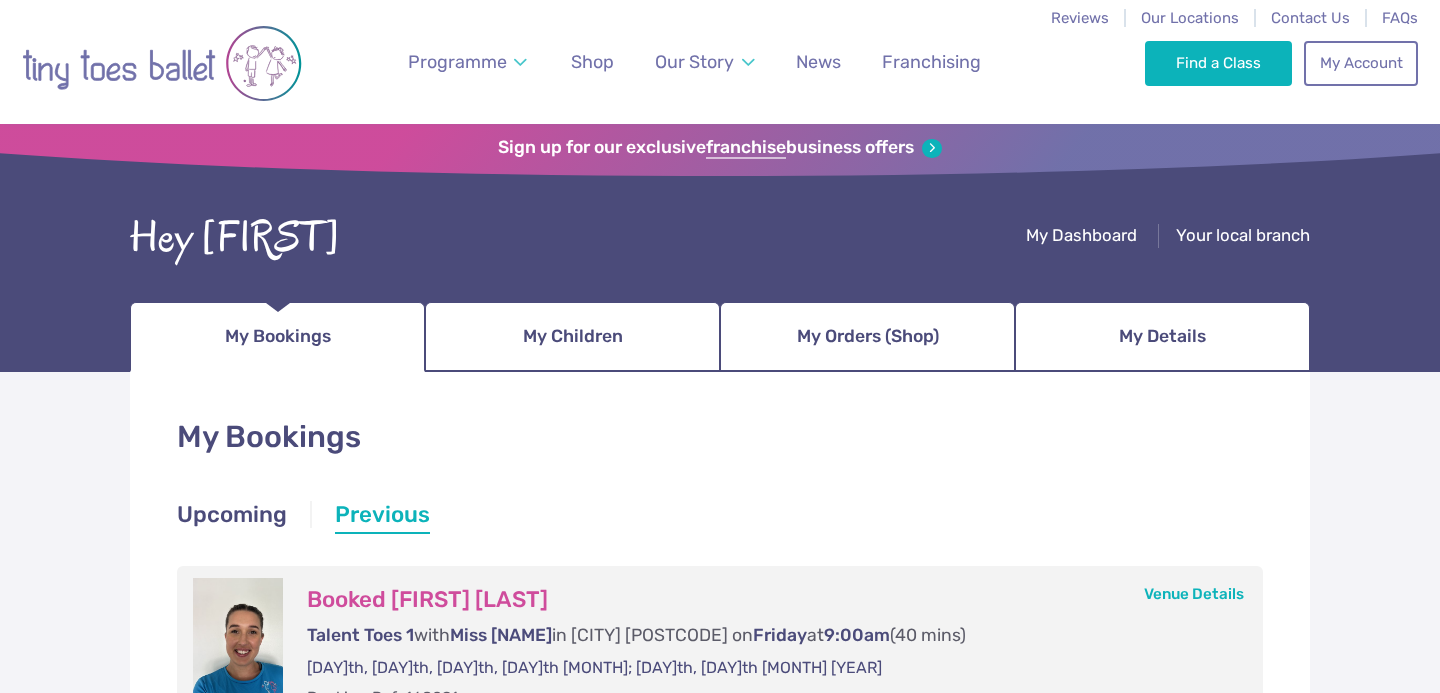 scroll, scrollTop: 0, scrollLeft: 0, axis: both 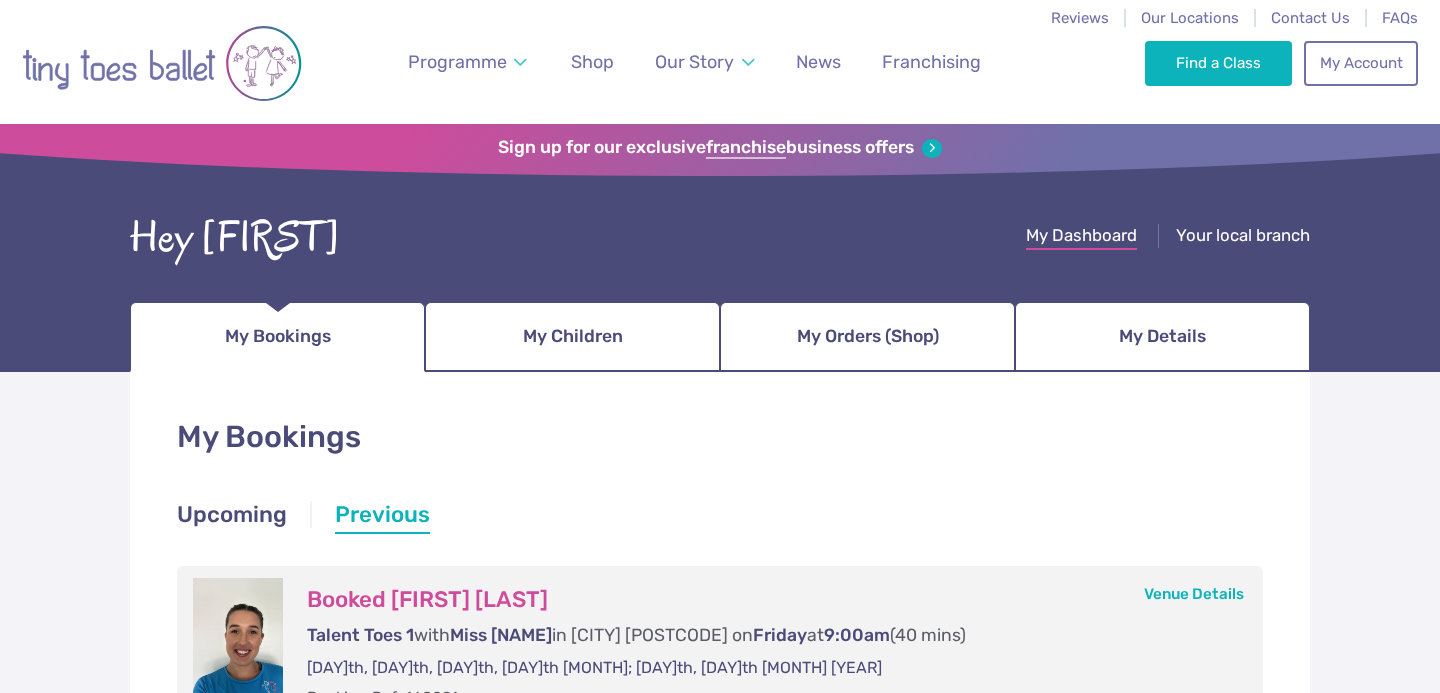 click on "My Dashboard" at bounding box center (1081, 235) 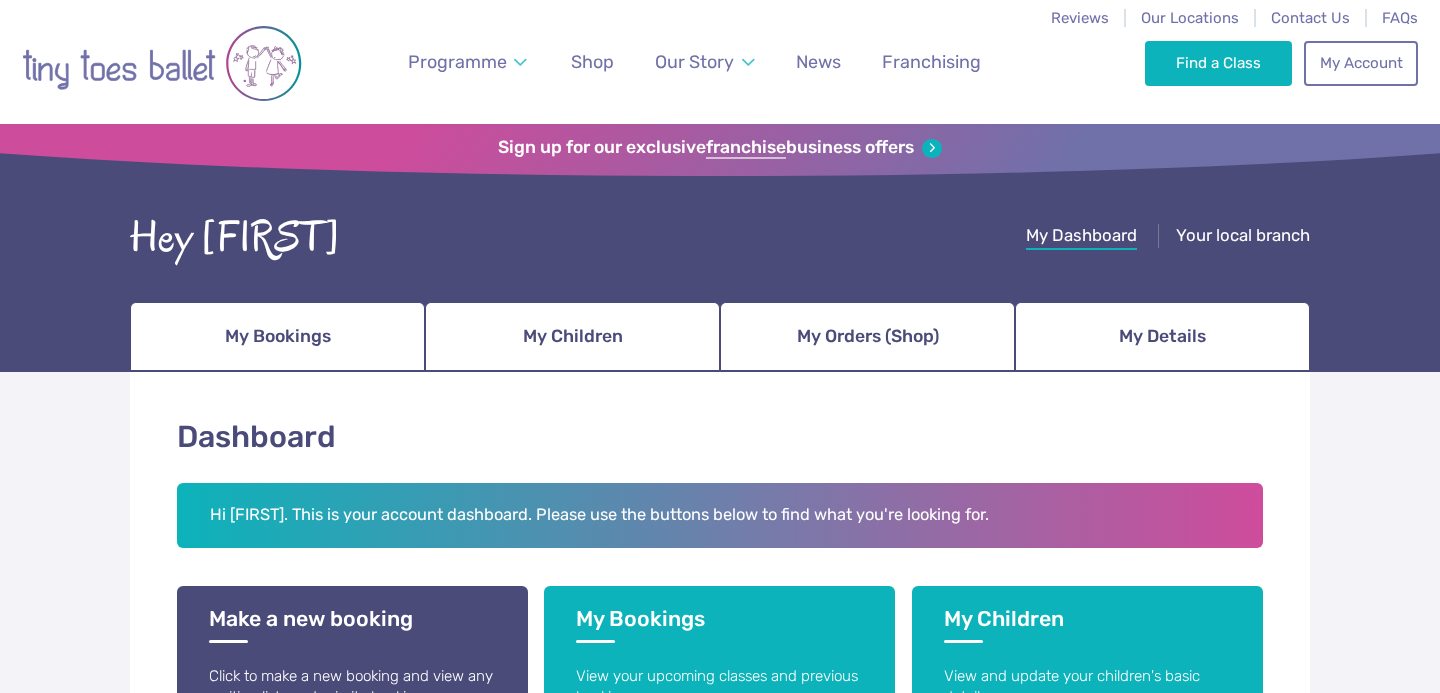 scroll, scrollTop: 0, scrollLeft: 0, axis: both 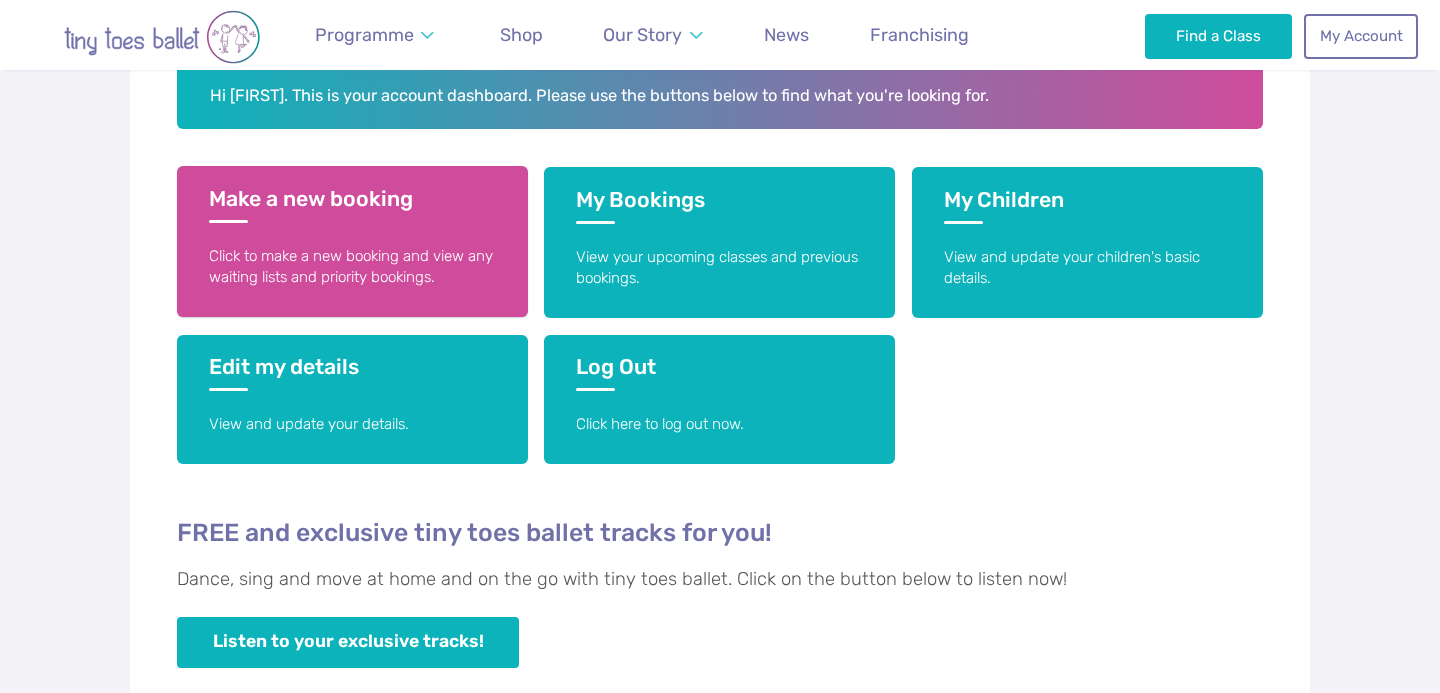 click on "Click to make a new booking and view any waiting lists and priority bookings." at bounding box center (352, 267) 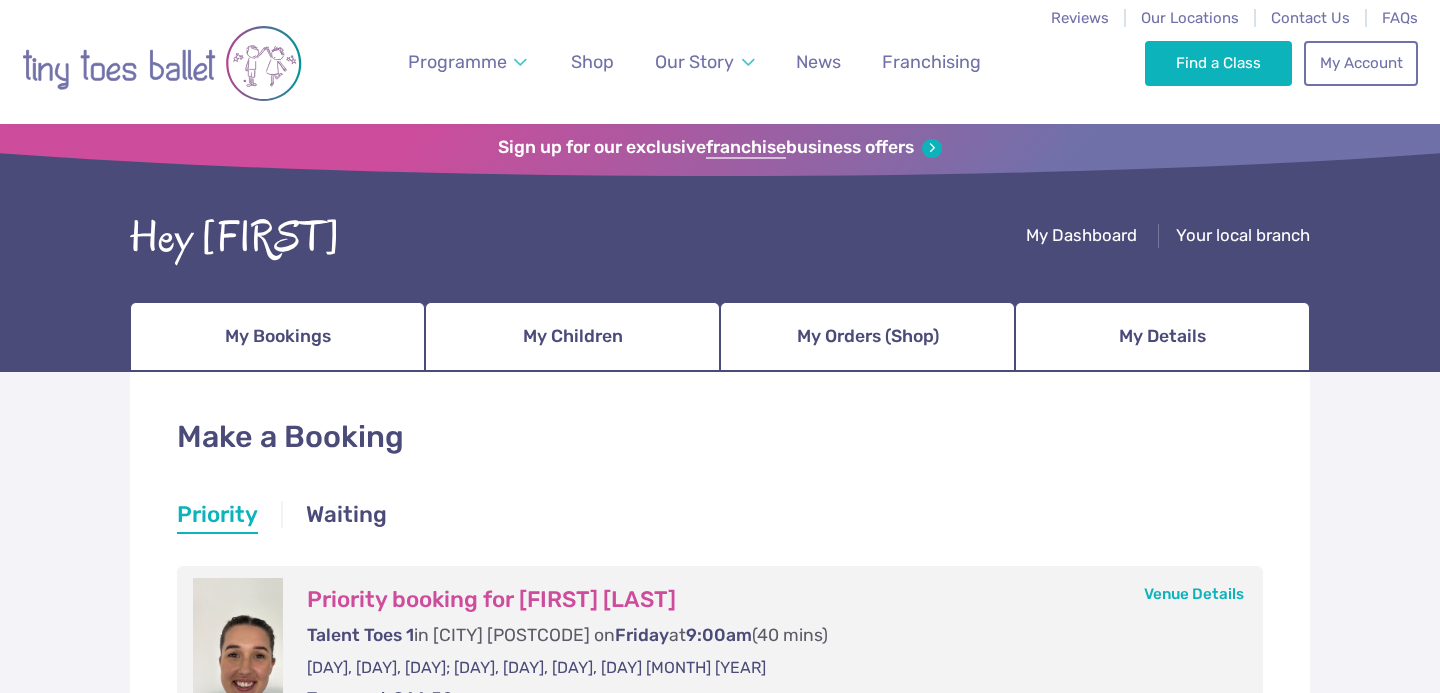 scroll, scrollTop: 0, scrollLeft: 0, axis: both 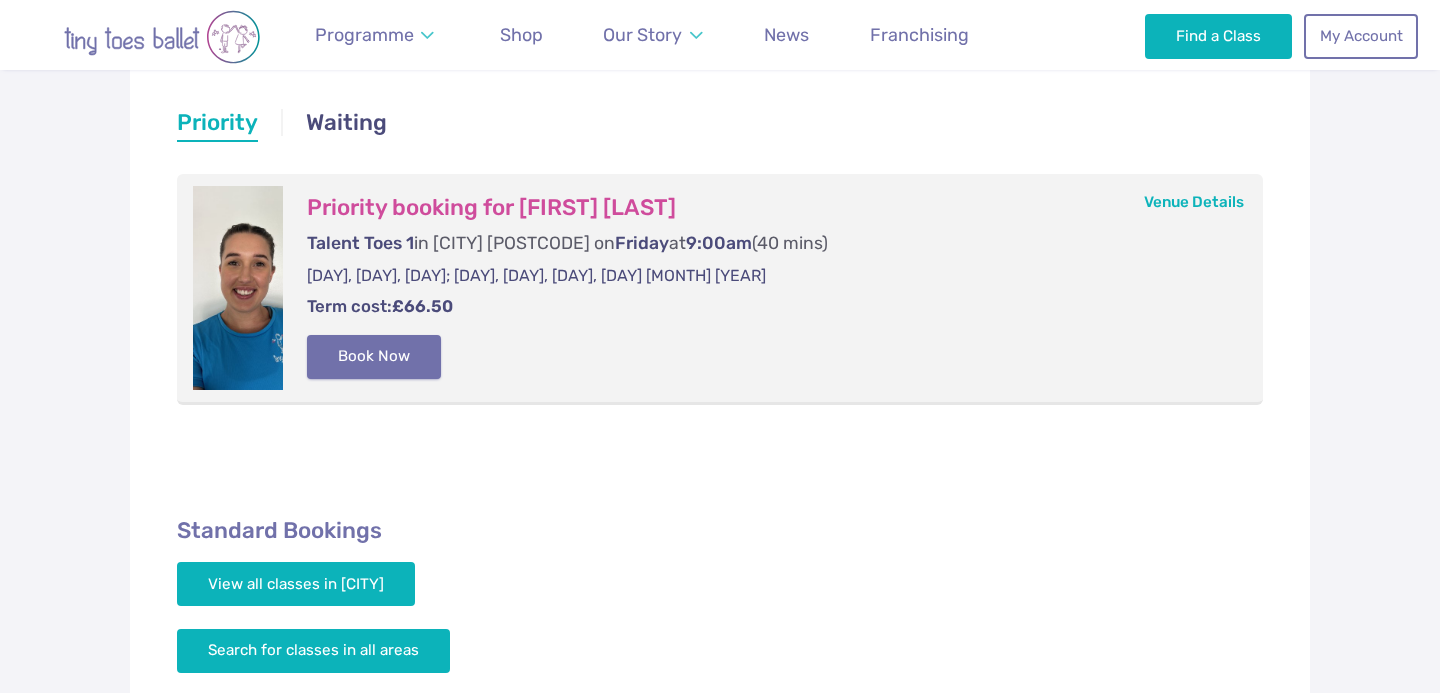 click on "Book Now" at bounding box center (374, 357) 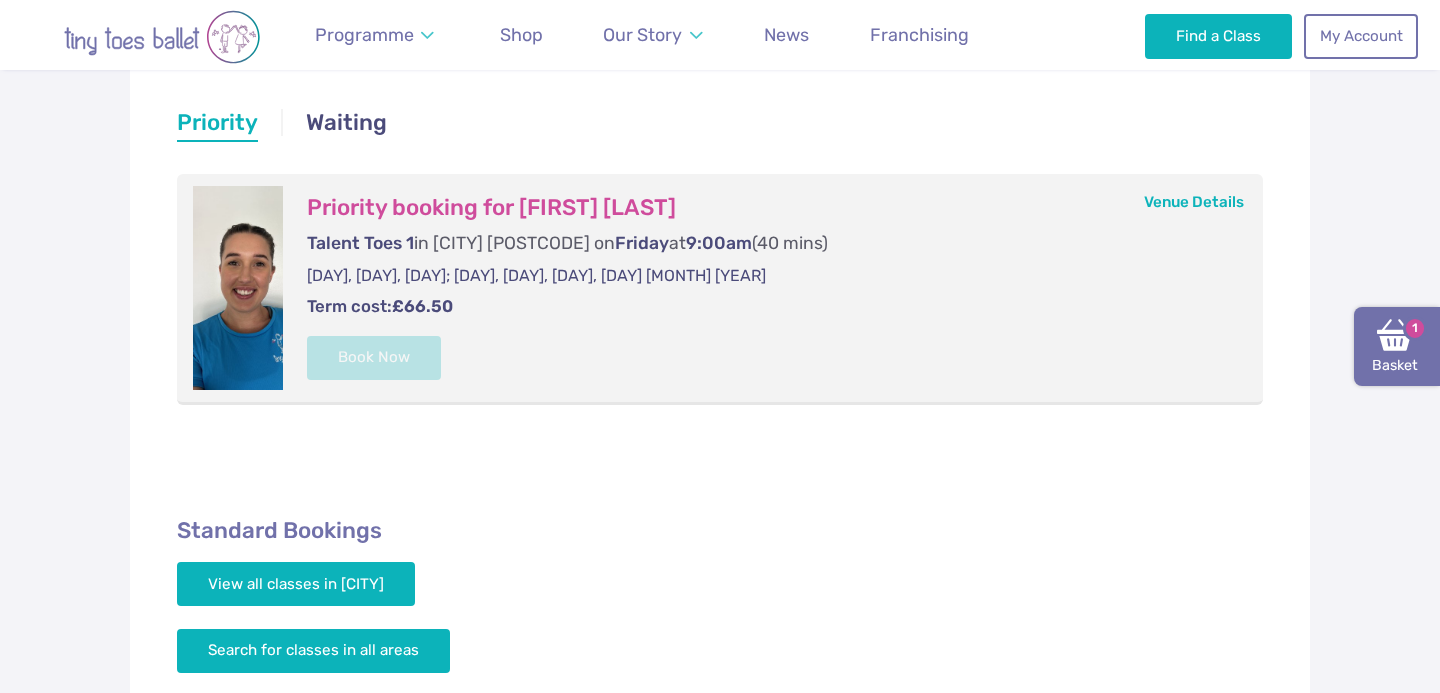 click at bounding box center [1395, 335] 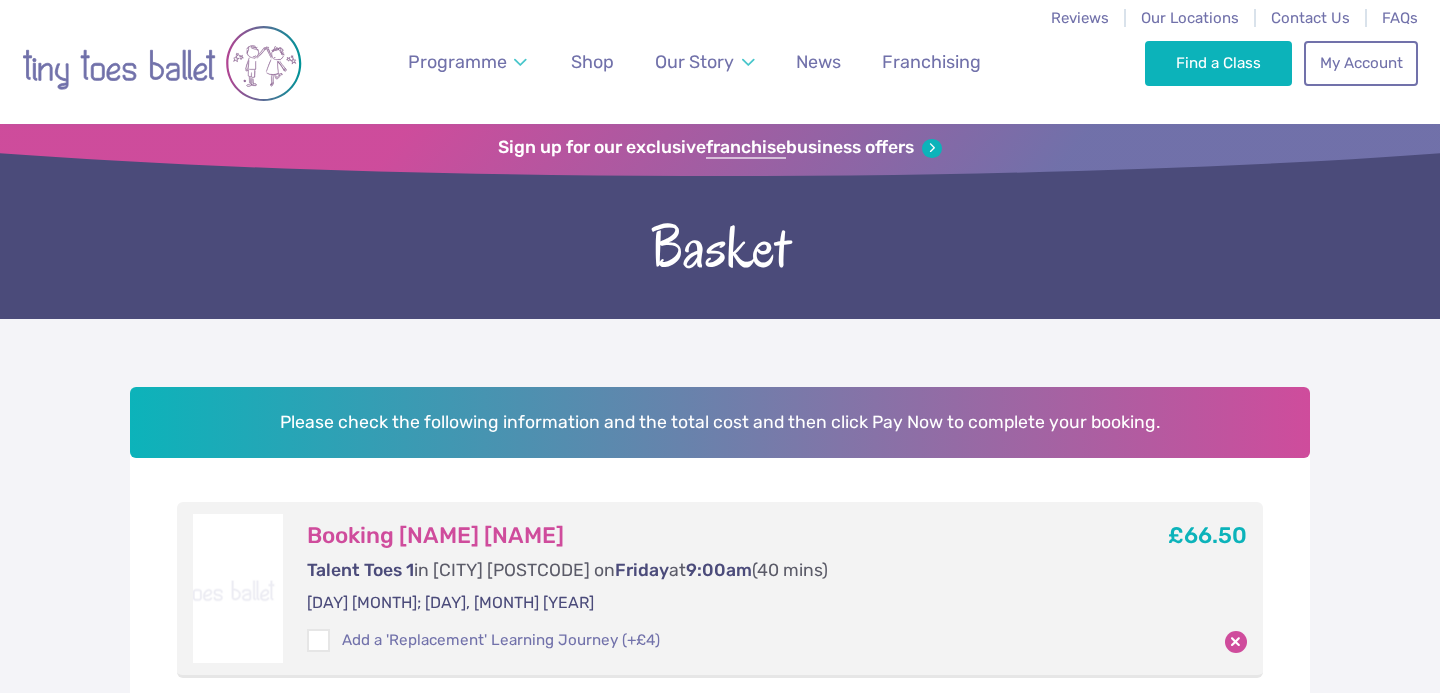 scroll, scrollTop: 0, scrollLeft: 0, axis: both 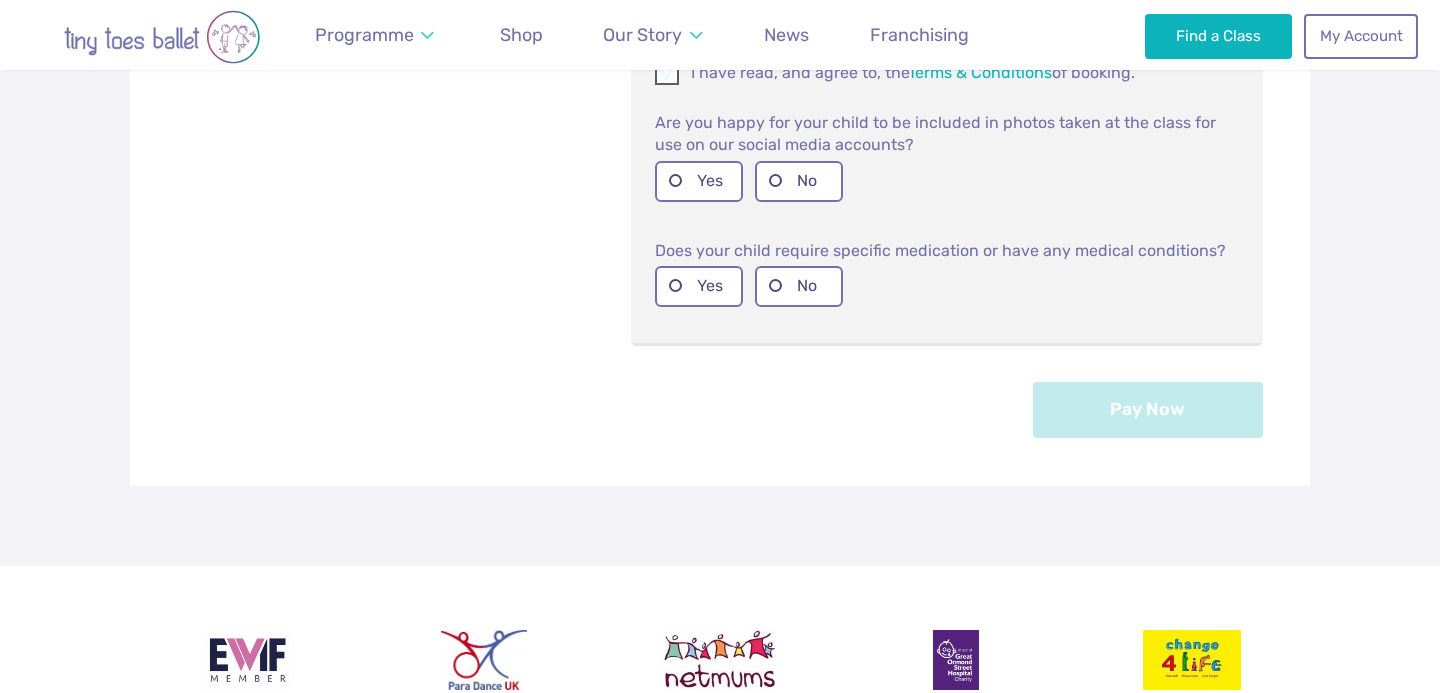 click at bounding box center (668, 76) 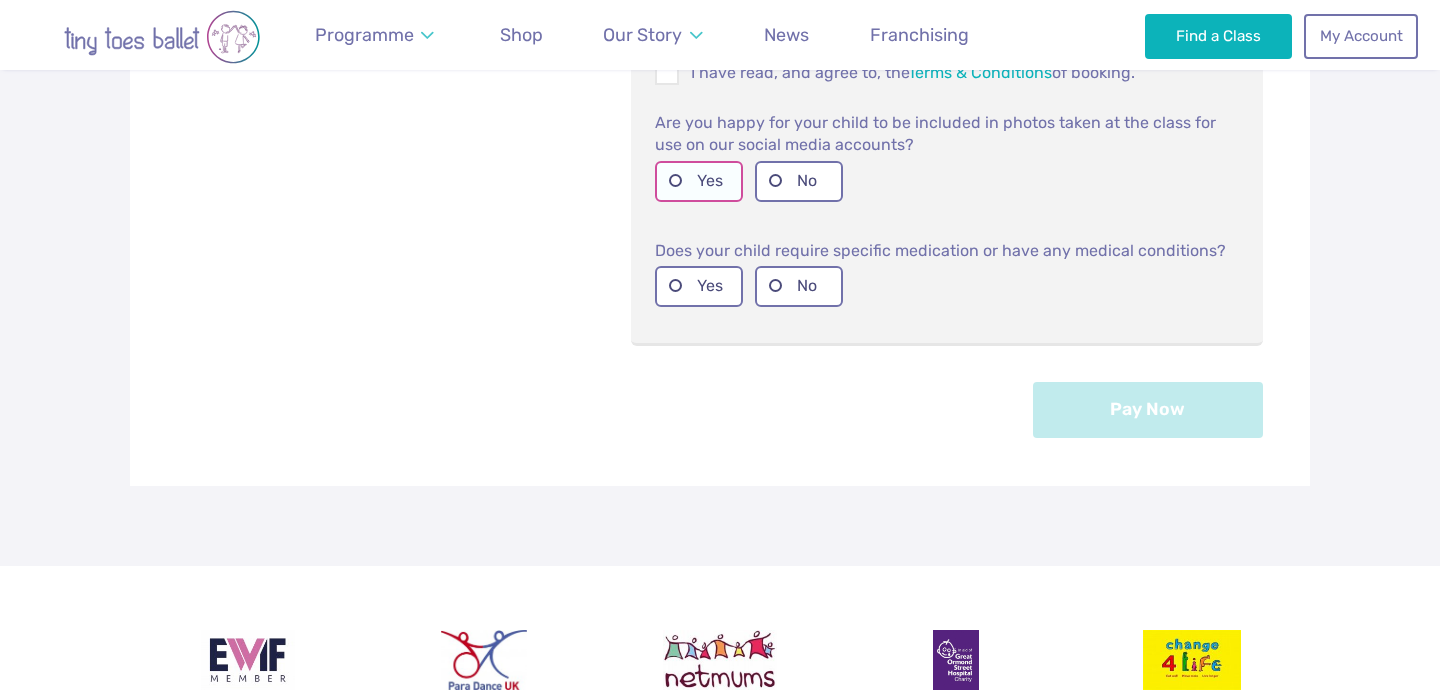 click on "Yes" at bounding box center [699, 181] 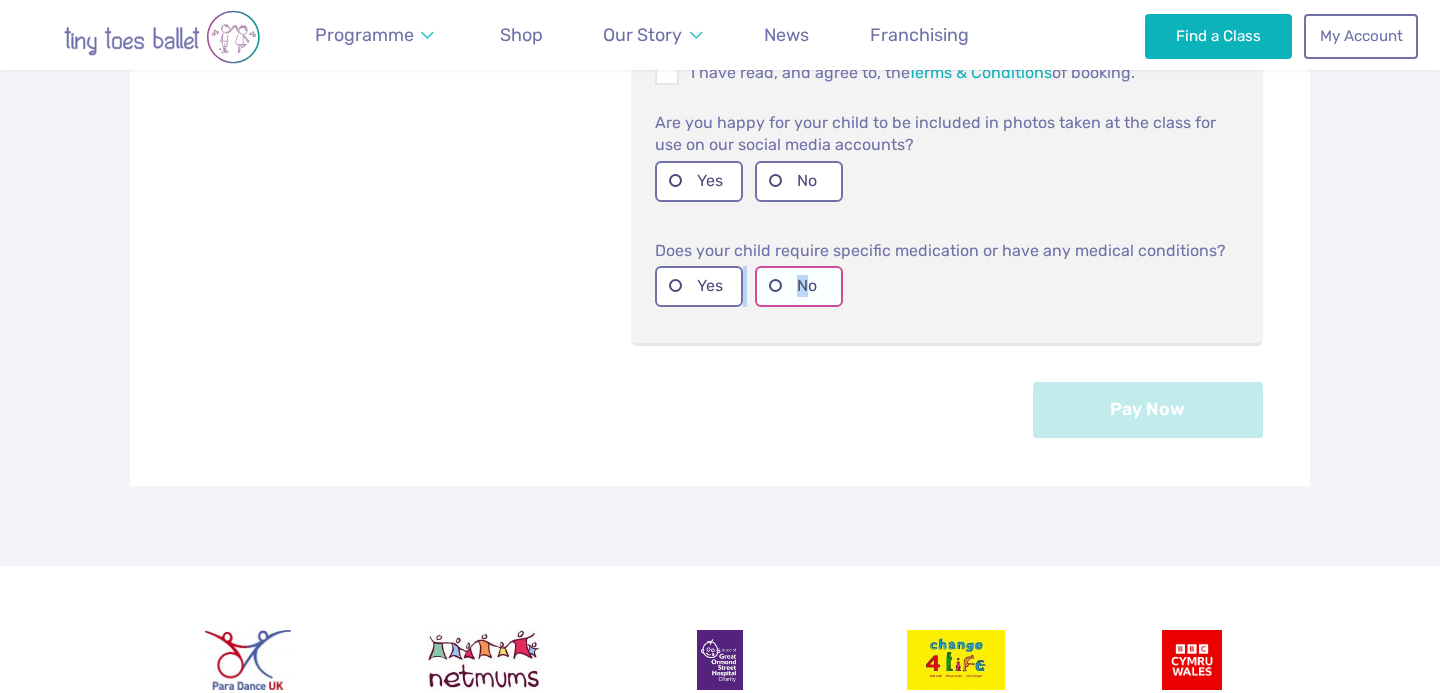 drag, startPoint x: 664, startPoint y: 301, endPoint x: 812, endPoint y: 296, distance: 148.08444 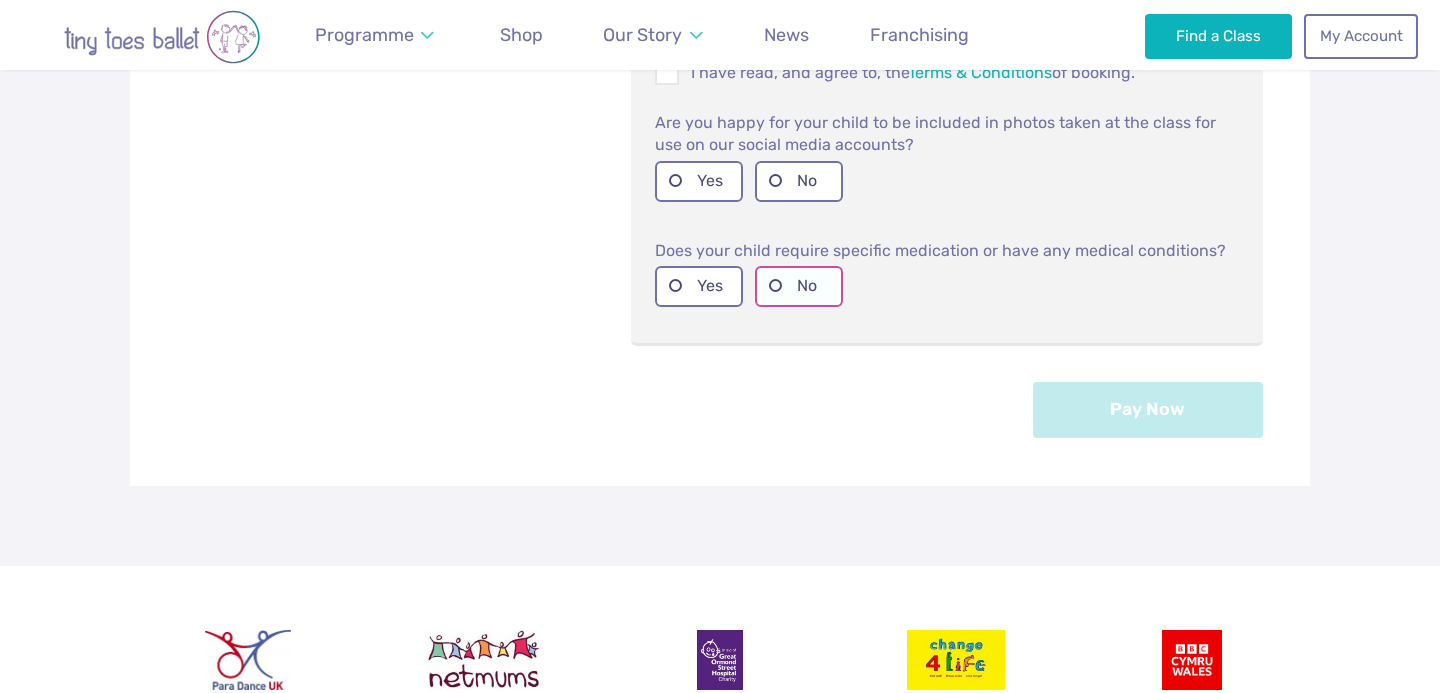 click on "No" at bounding box center (799, 286) 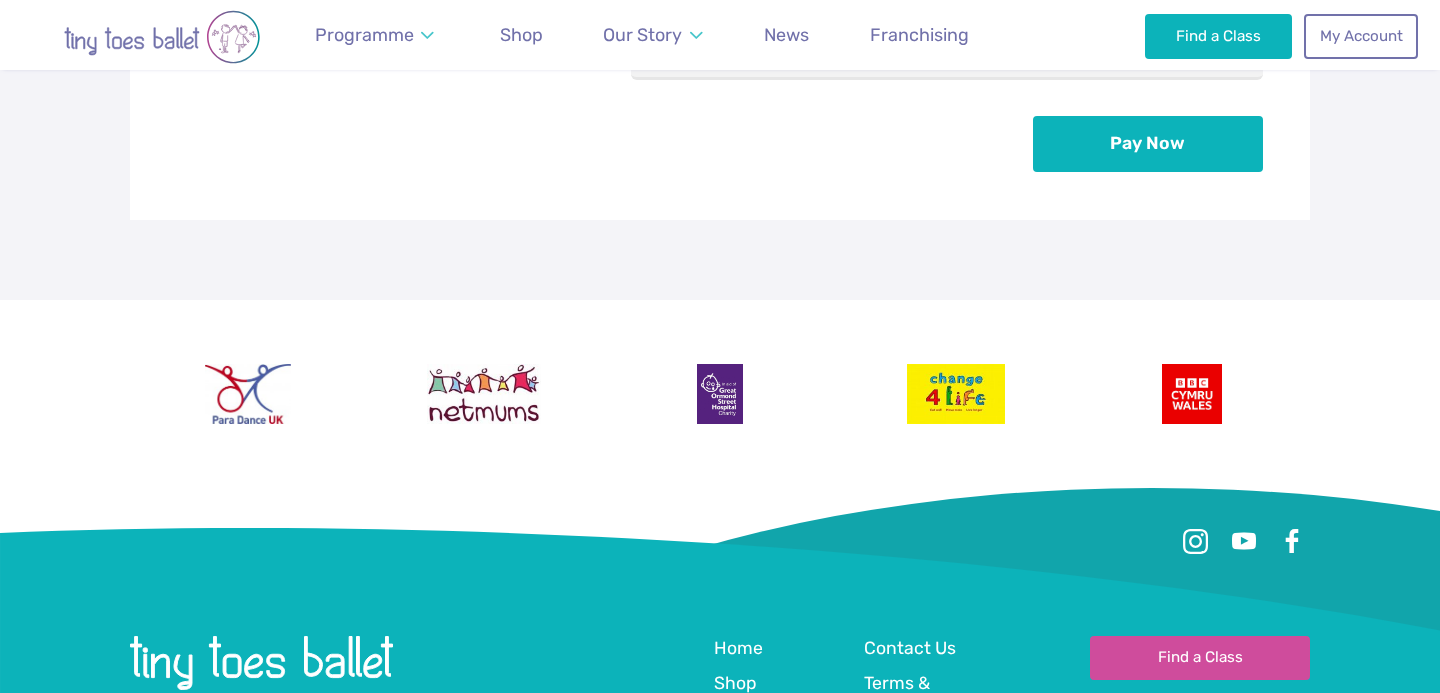 scroll, scrollTop: 1260, scrollLeft: 0, axis: vertical 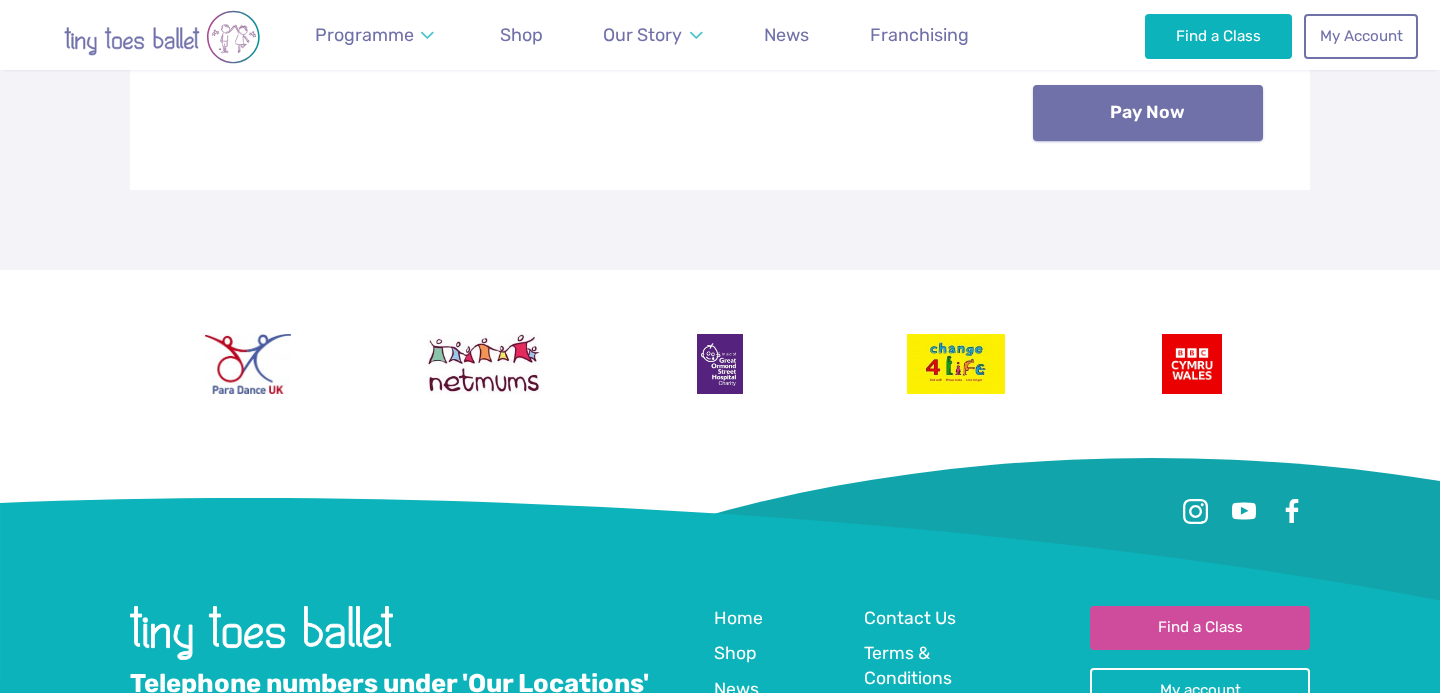 click on "Pay Now" at bounding box center [1148, 113] 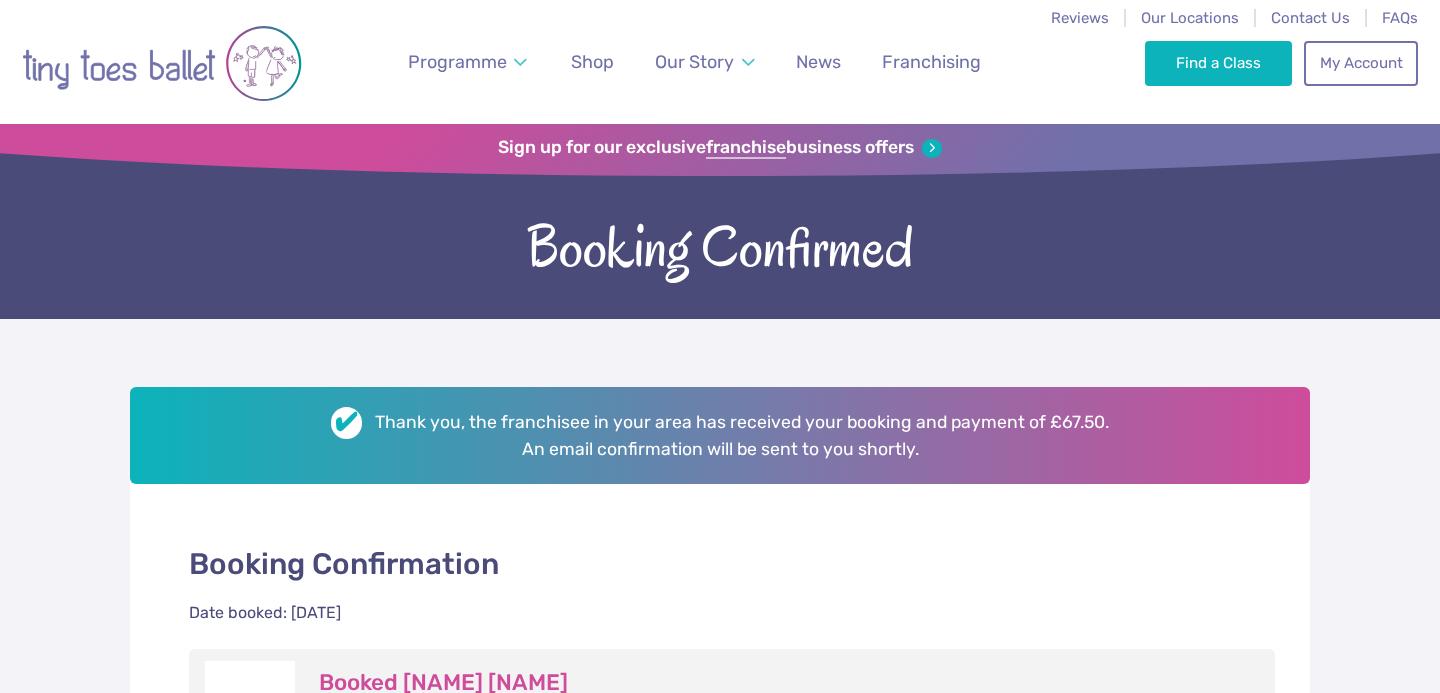 scroll, scrollTop: 0, scrollLeft: 0, axis: both 